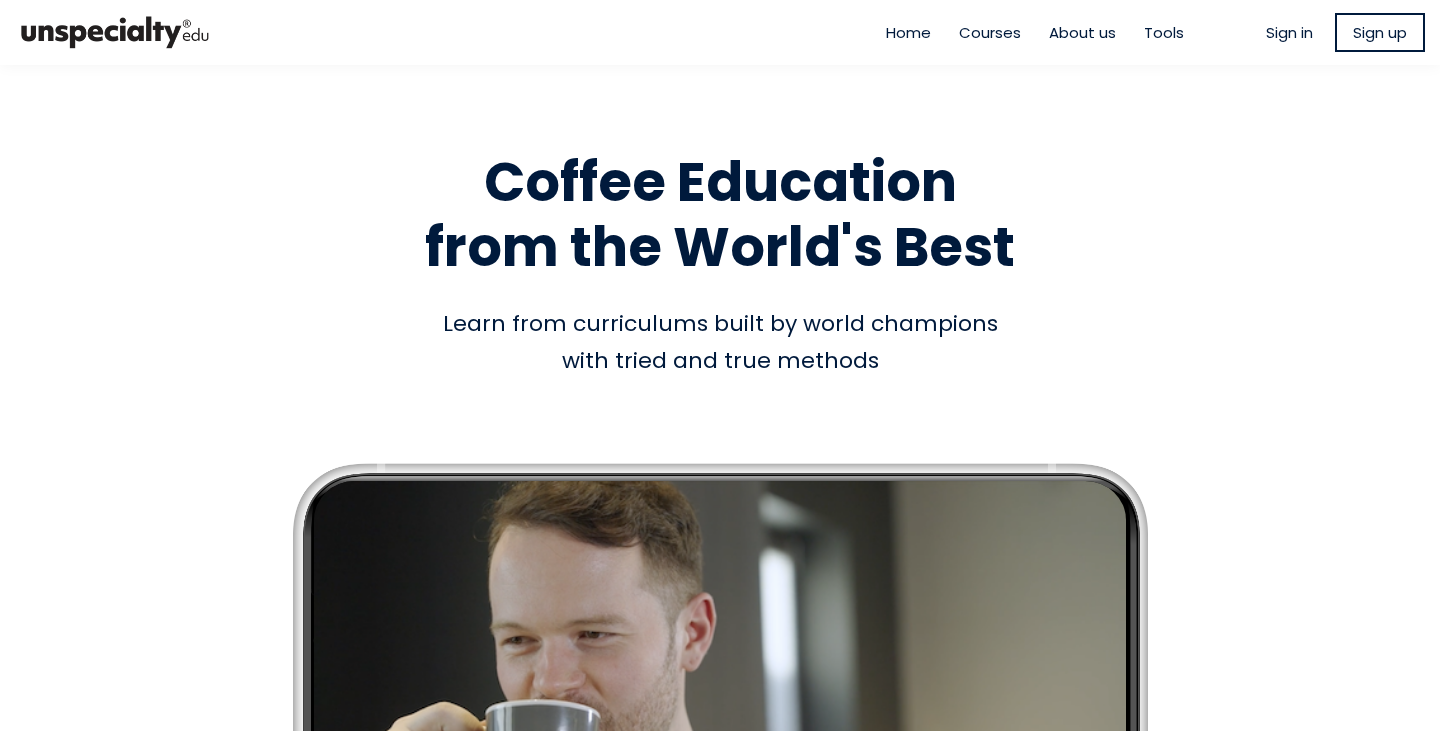 scroll, scrollTop: 0, scrollLeft: 0, axis: both 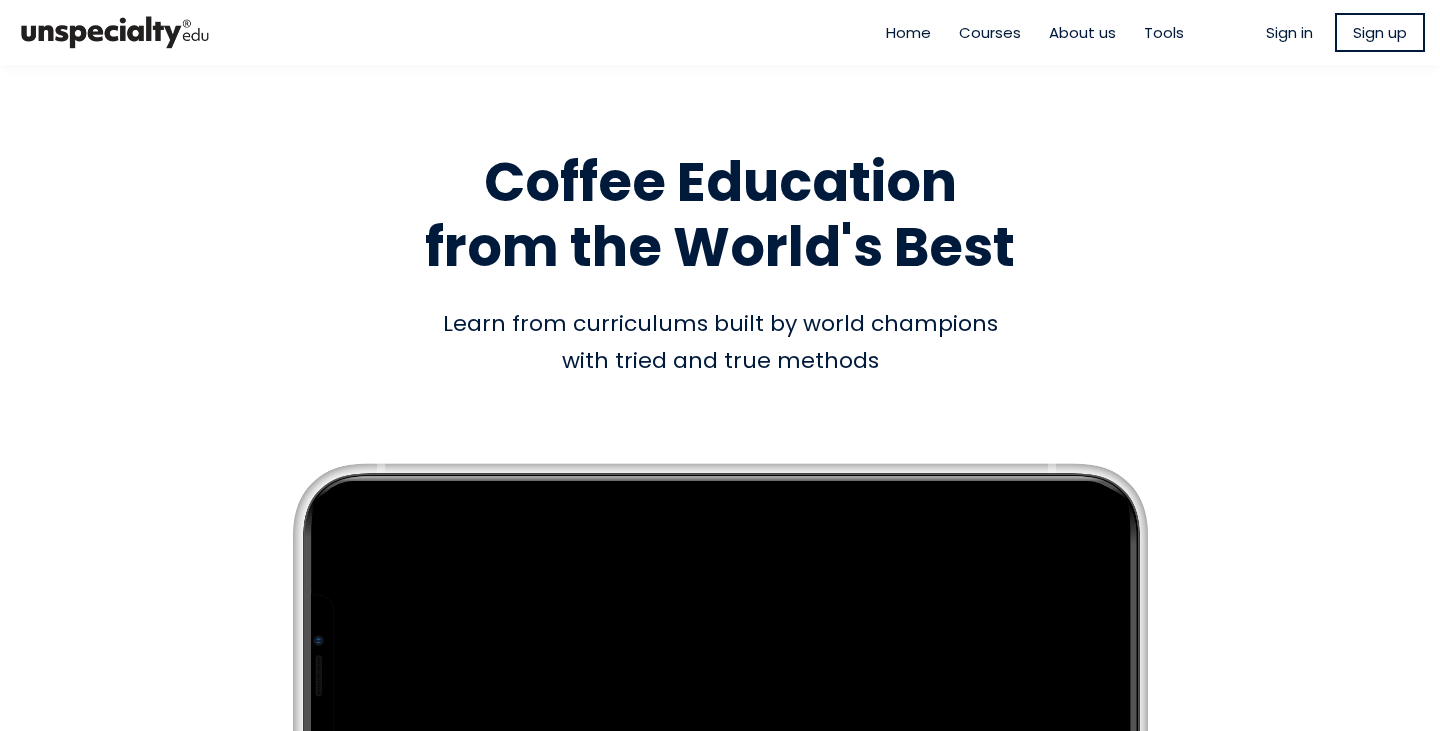click on "Sign in
Sign up" at bounding box center (1345, 32) 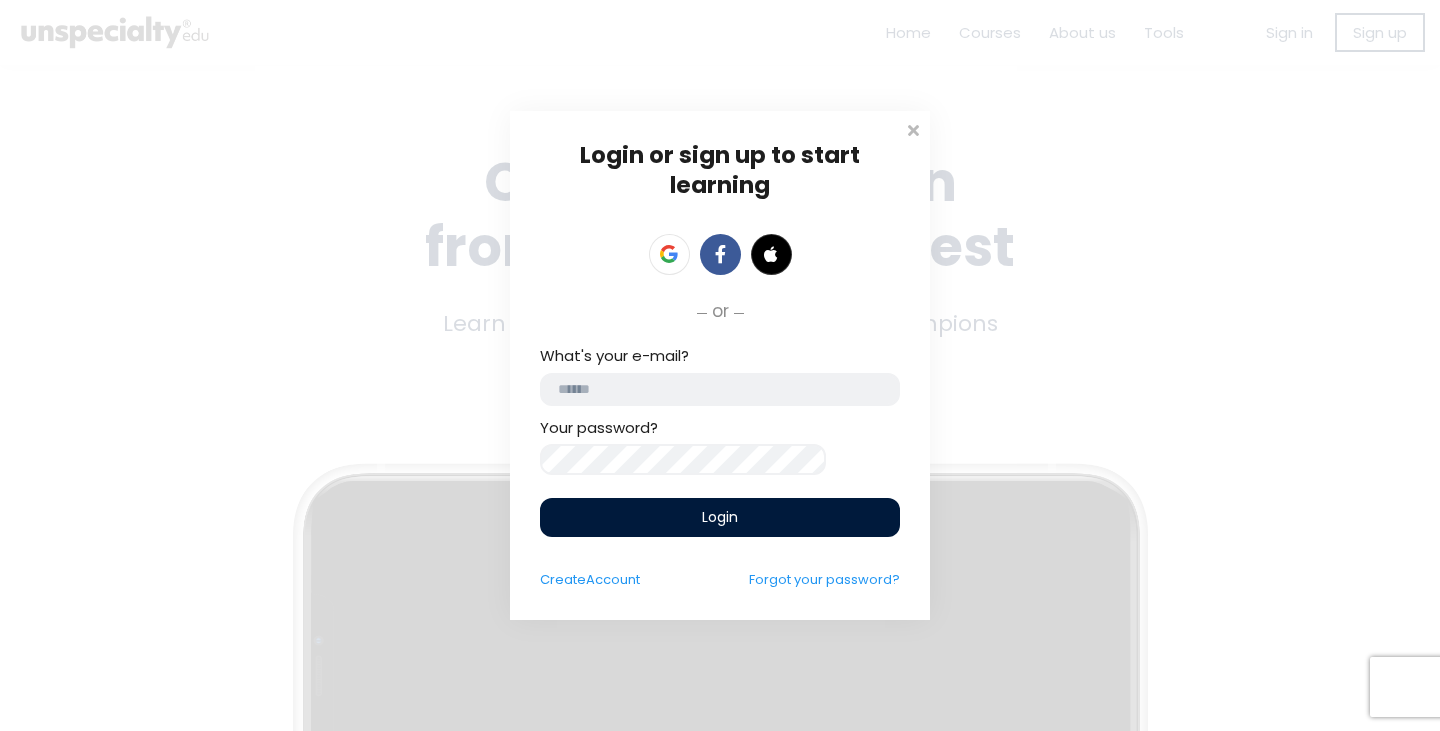 click at bounding box center (720, 389) 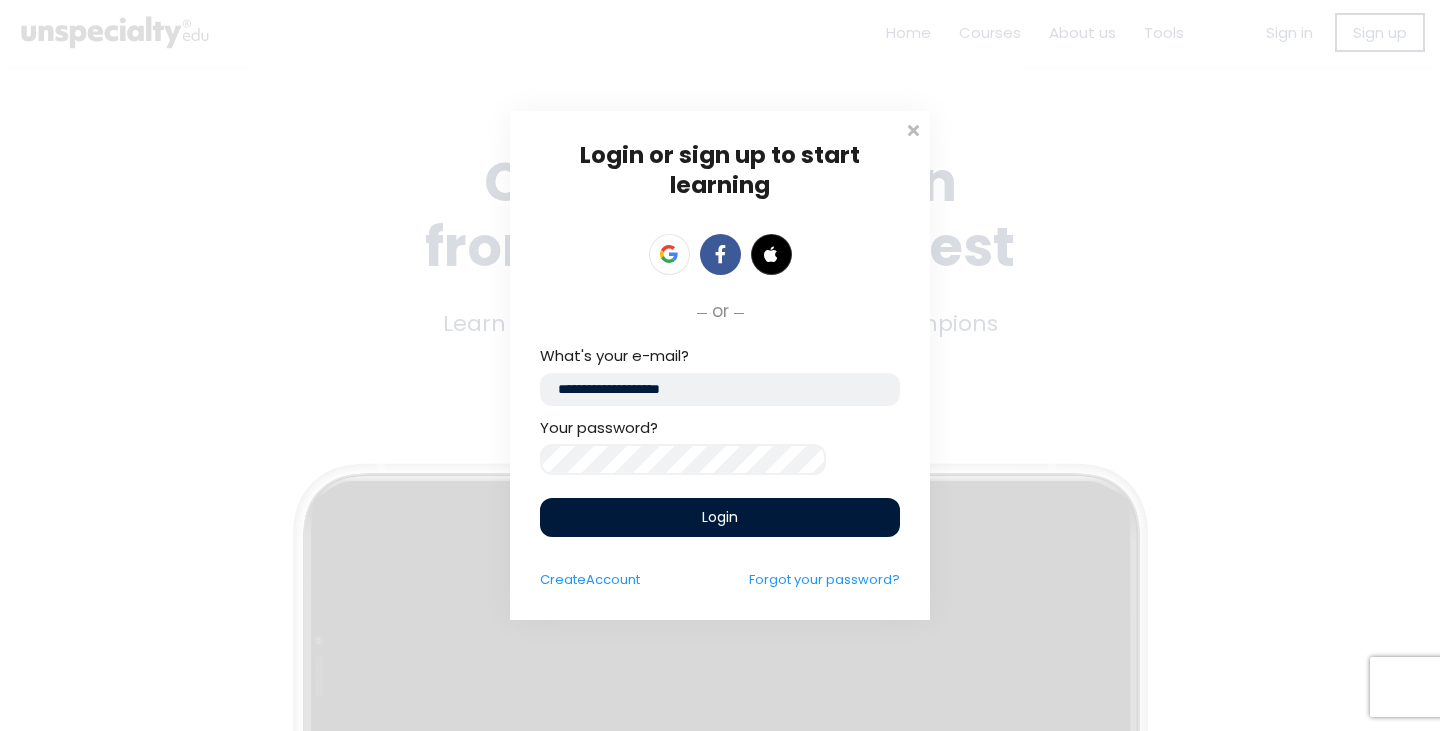 type on "**********" 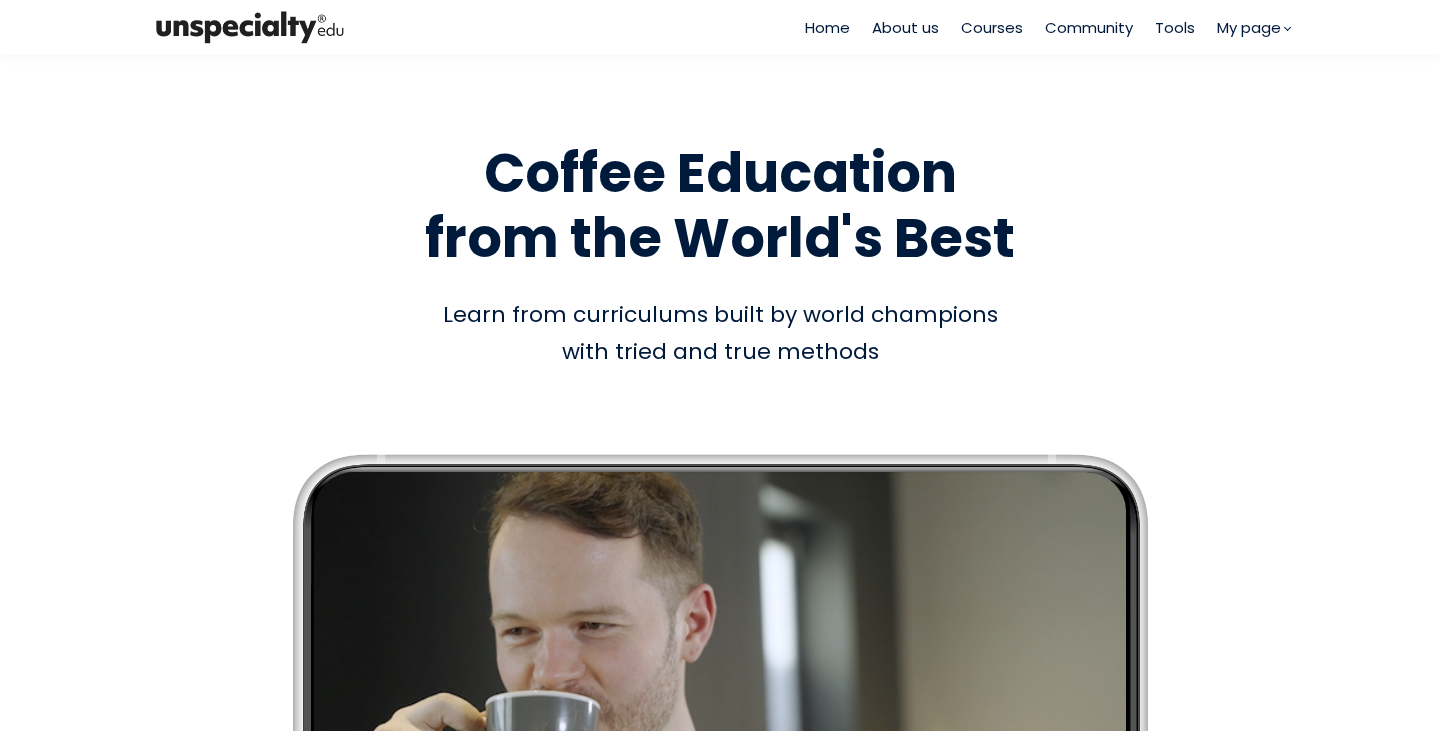 scroll, scrollTop: 0, scrollLeft: 0, axis: both 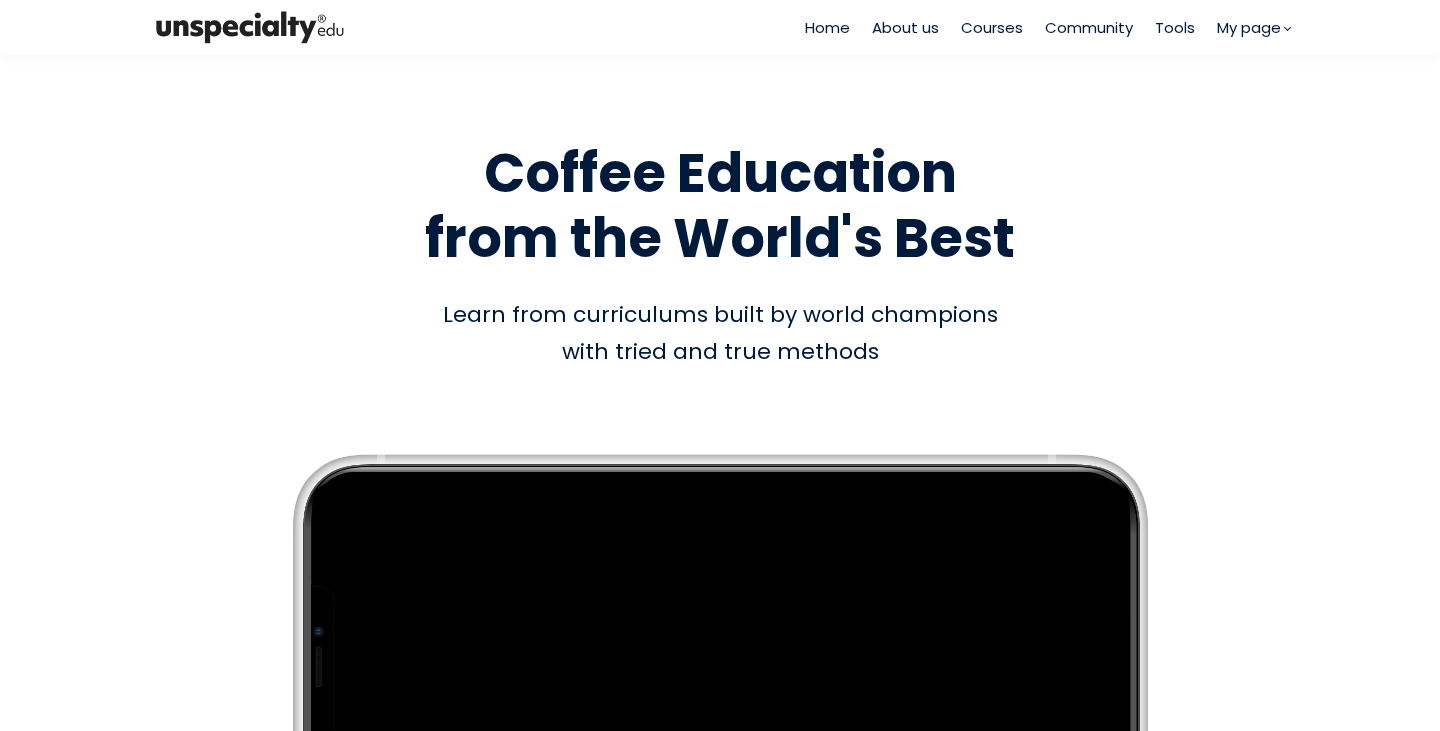 click on "Courses" at bounding box center (992, 27) 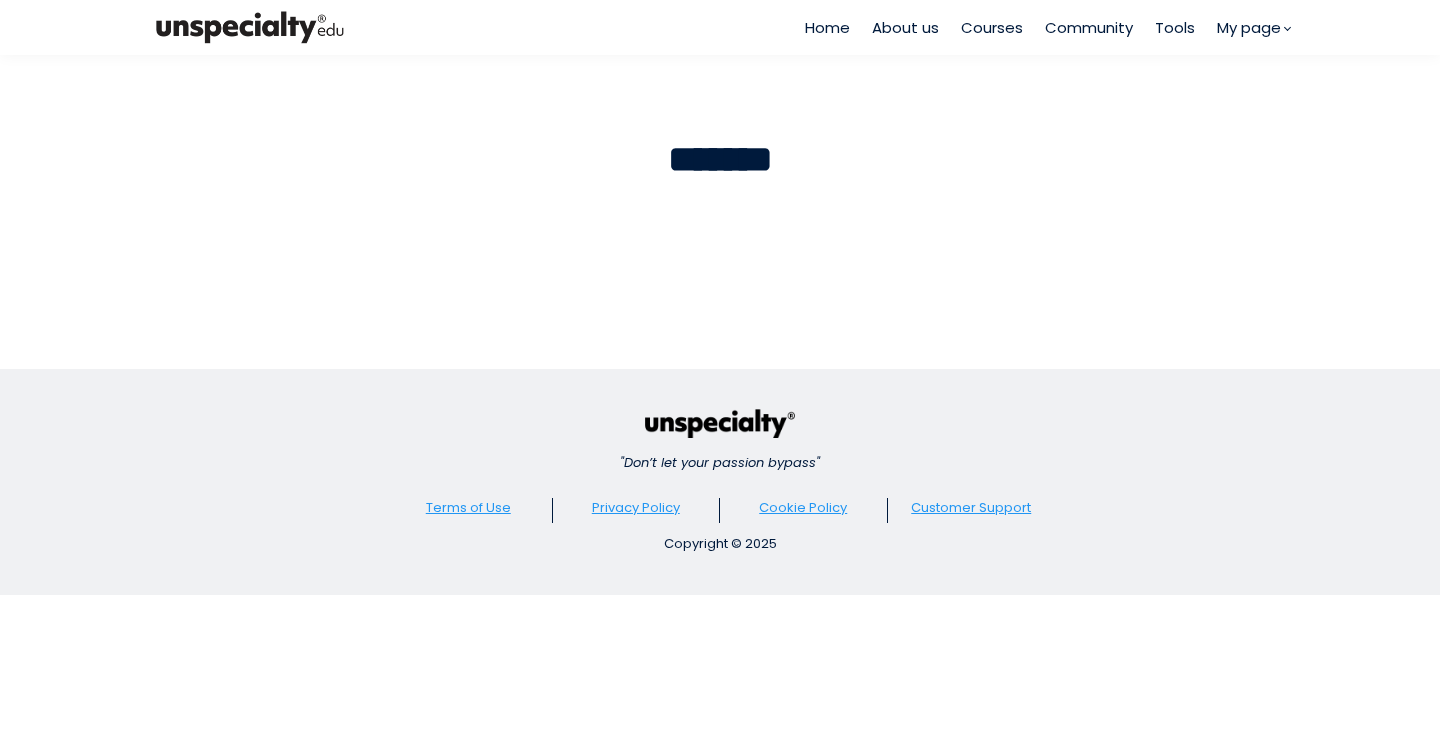 scroll, scrollTop: 0, scrollLeft: 0, axis: both 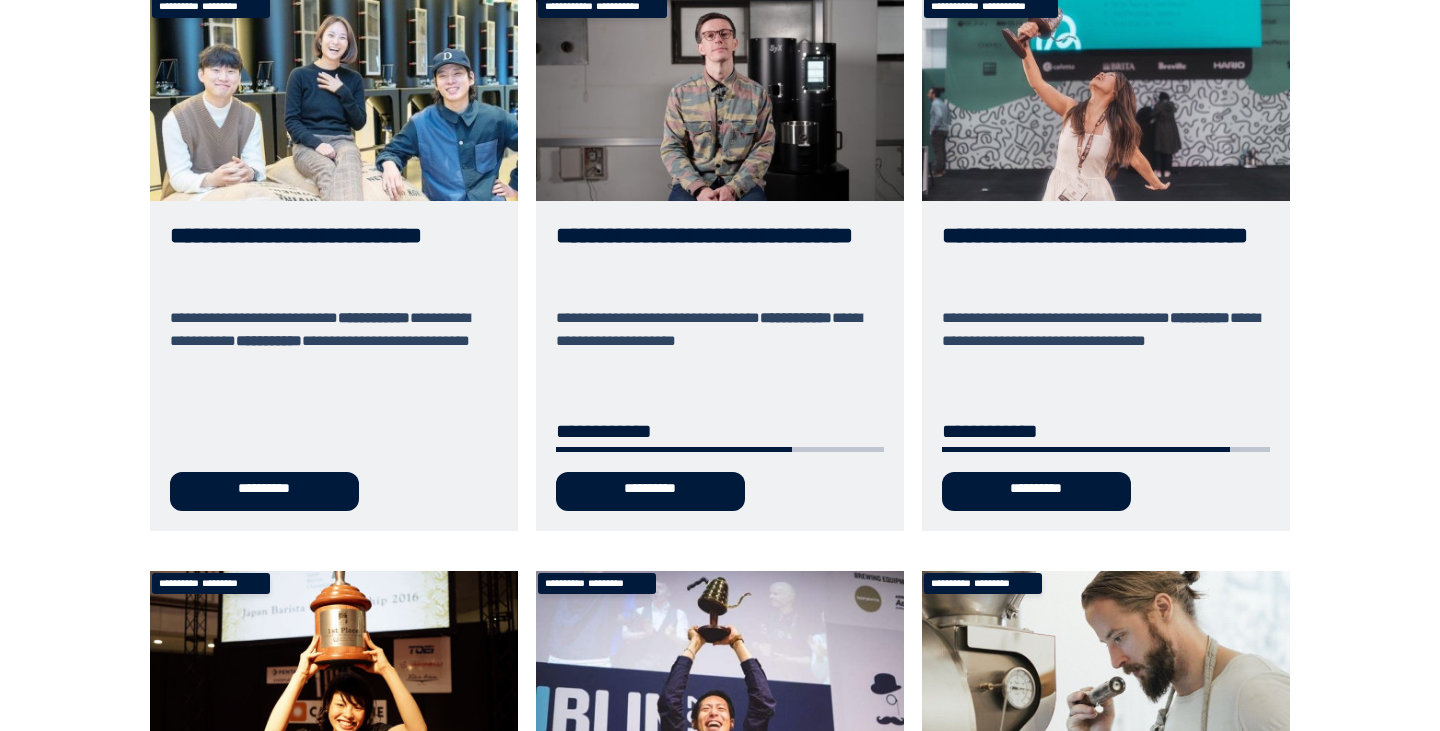 click on "**********" at bounding box center (720, 262) 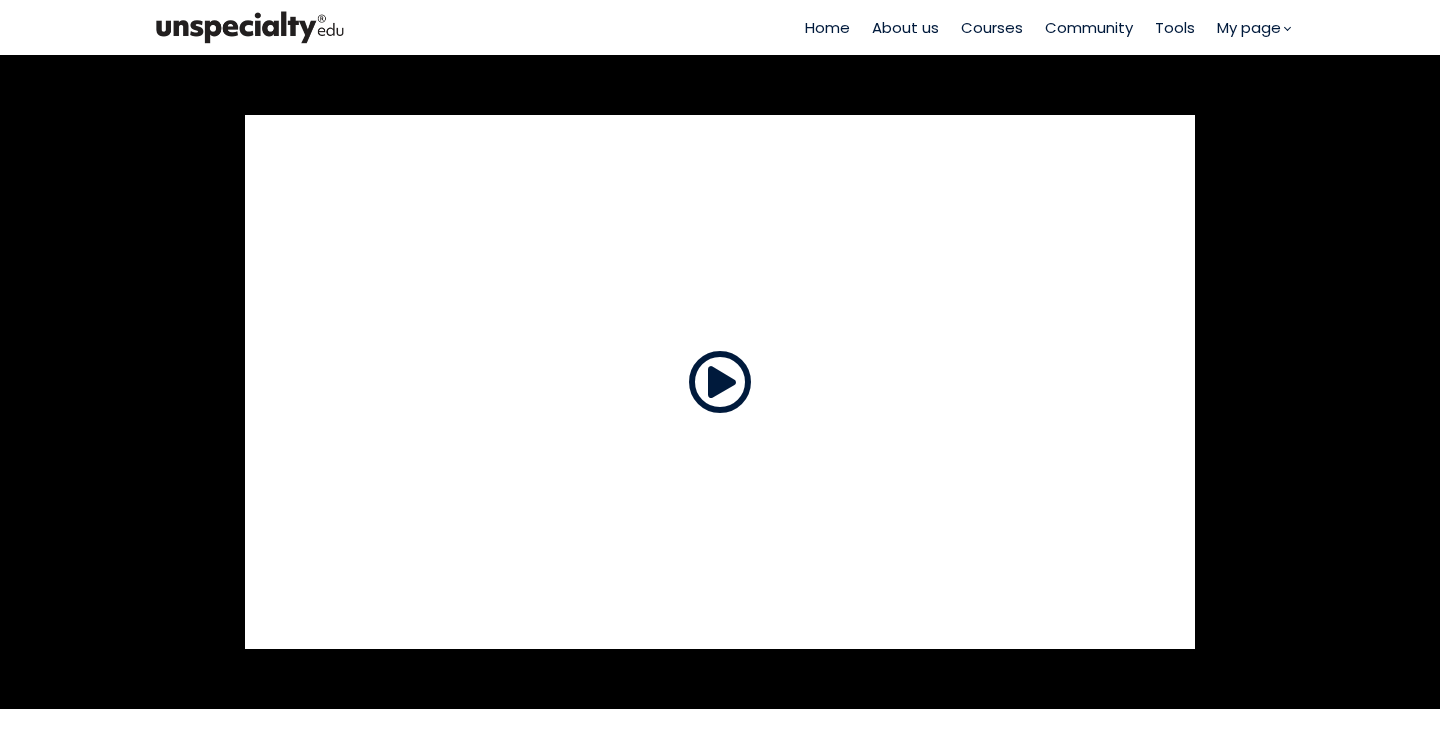 scroll, scrollTop: 0, scrollLeft: 0, axis: both 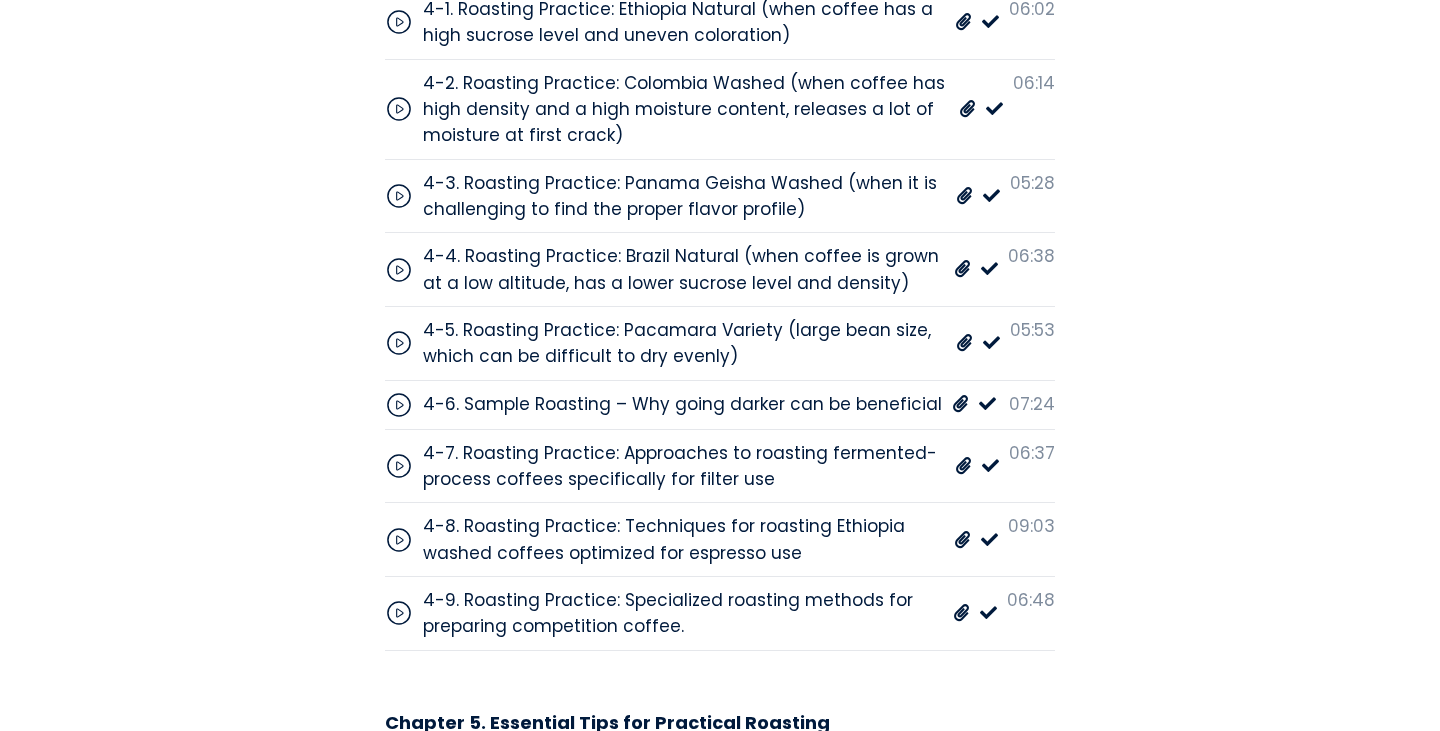 click on "4-9. Roasting Practice: Specialized roasting methods for preparing competition coffee." at bounding box center [683, 613] 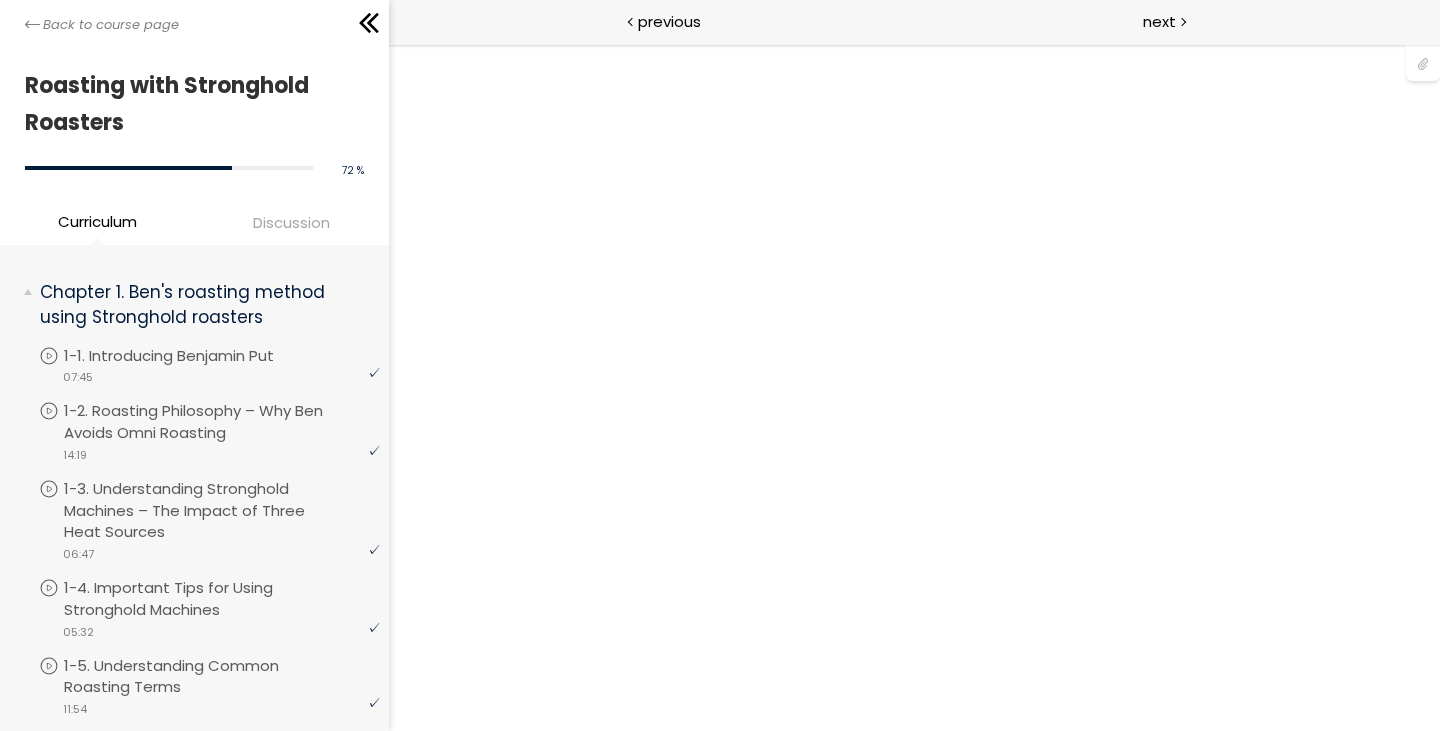 scroll, scrollTop: 0, scrollLeft: 0, axis: both 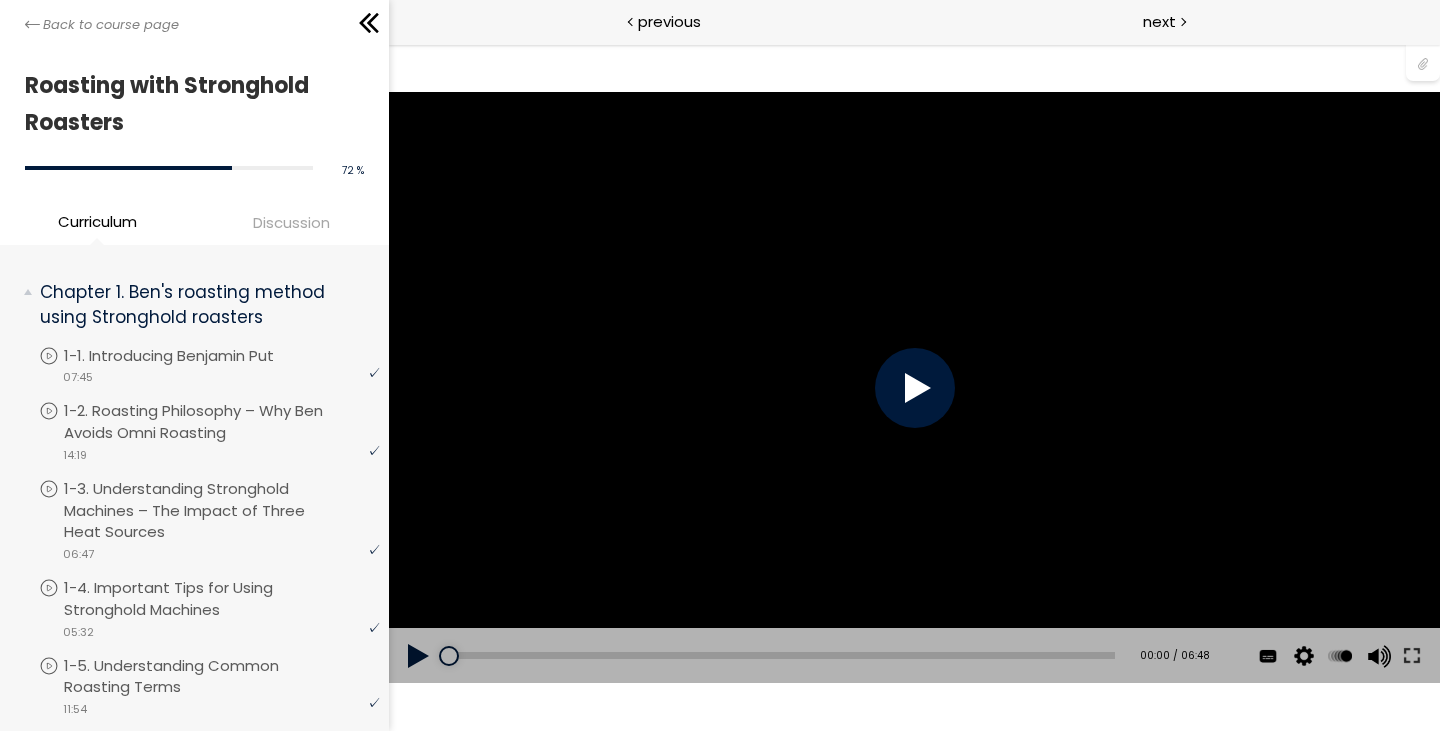 click at bounding box center [914, 388] 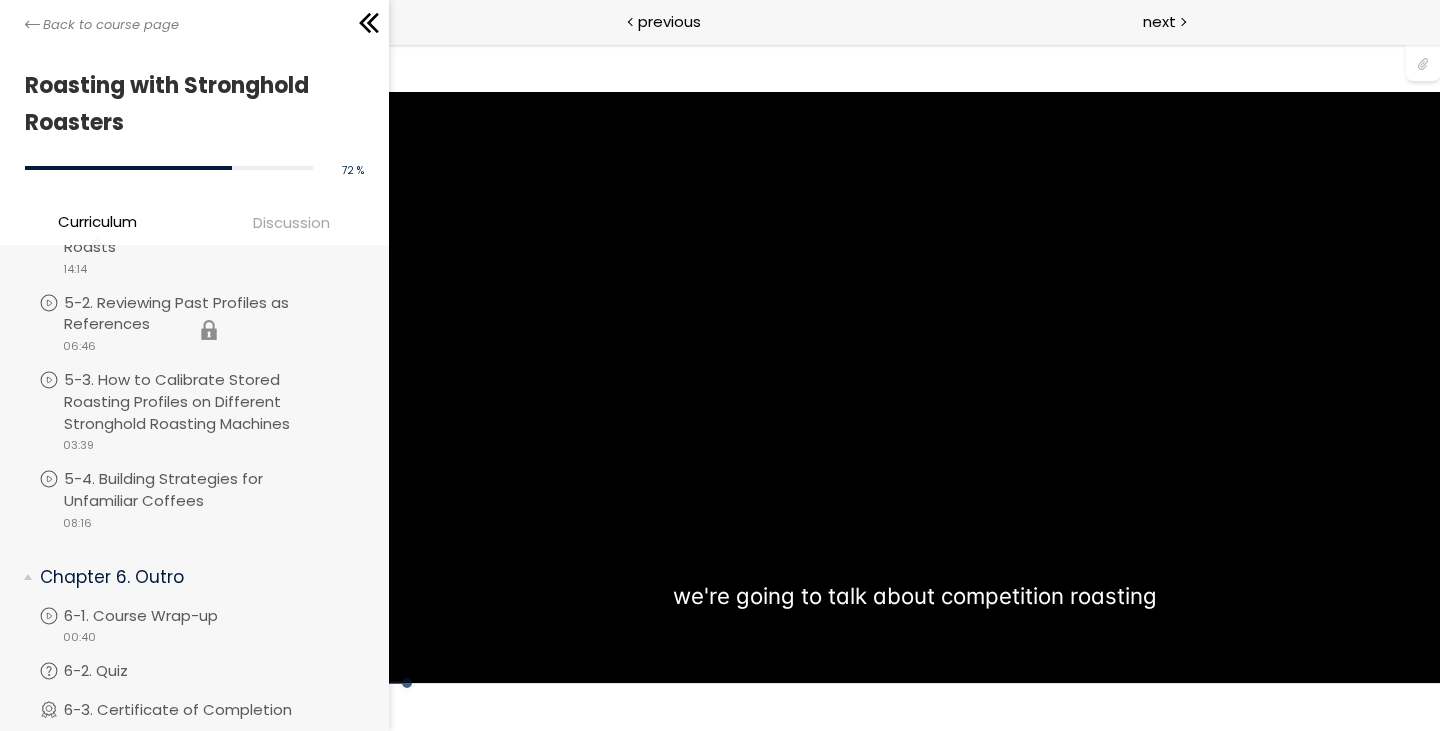scroll, scrollTop: 2361, scrollLeft: 0, axis: vertical 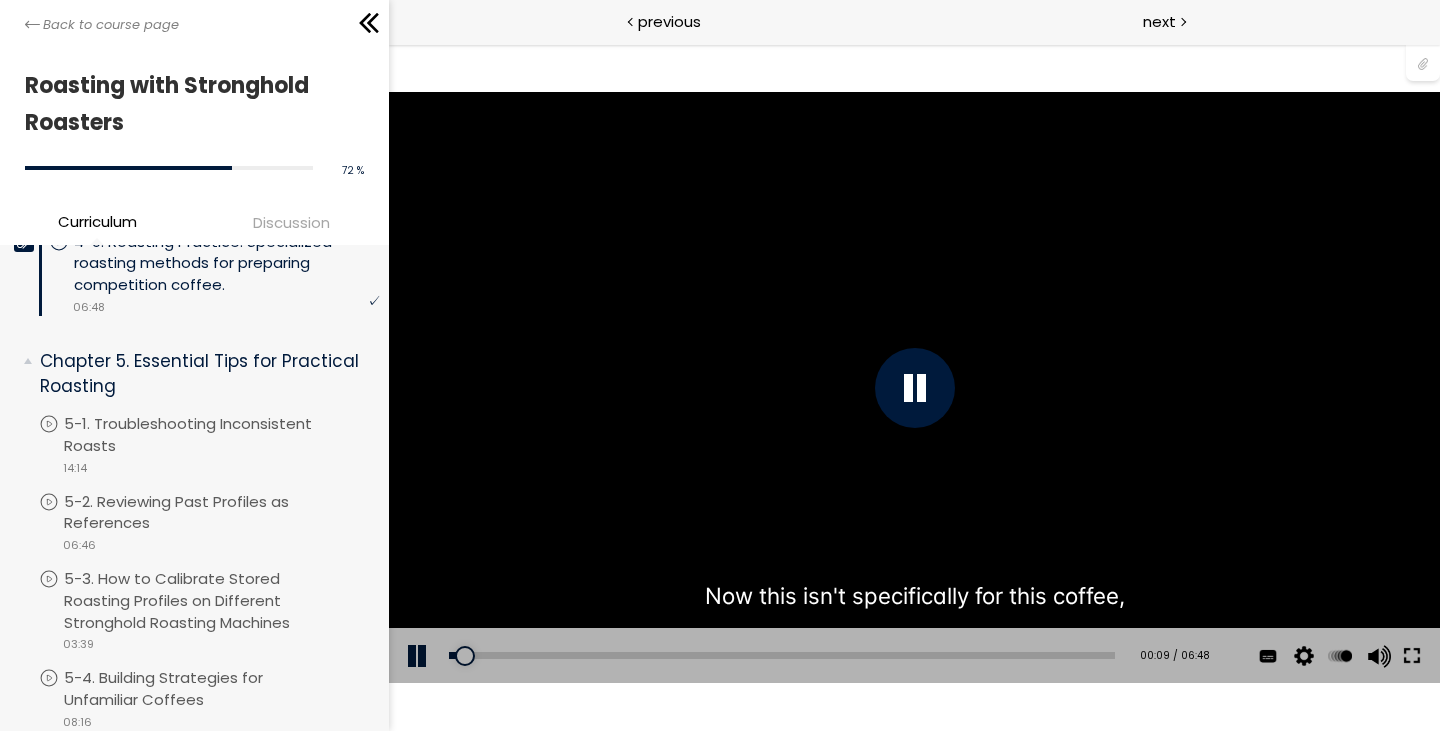 click at bounding box center (1411, 656) 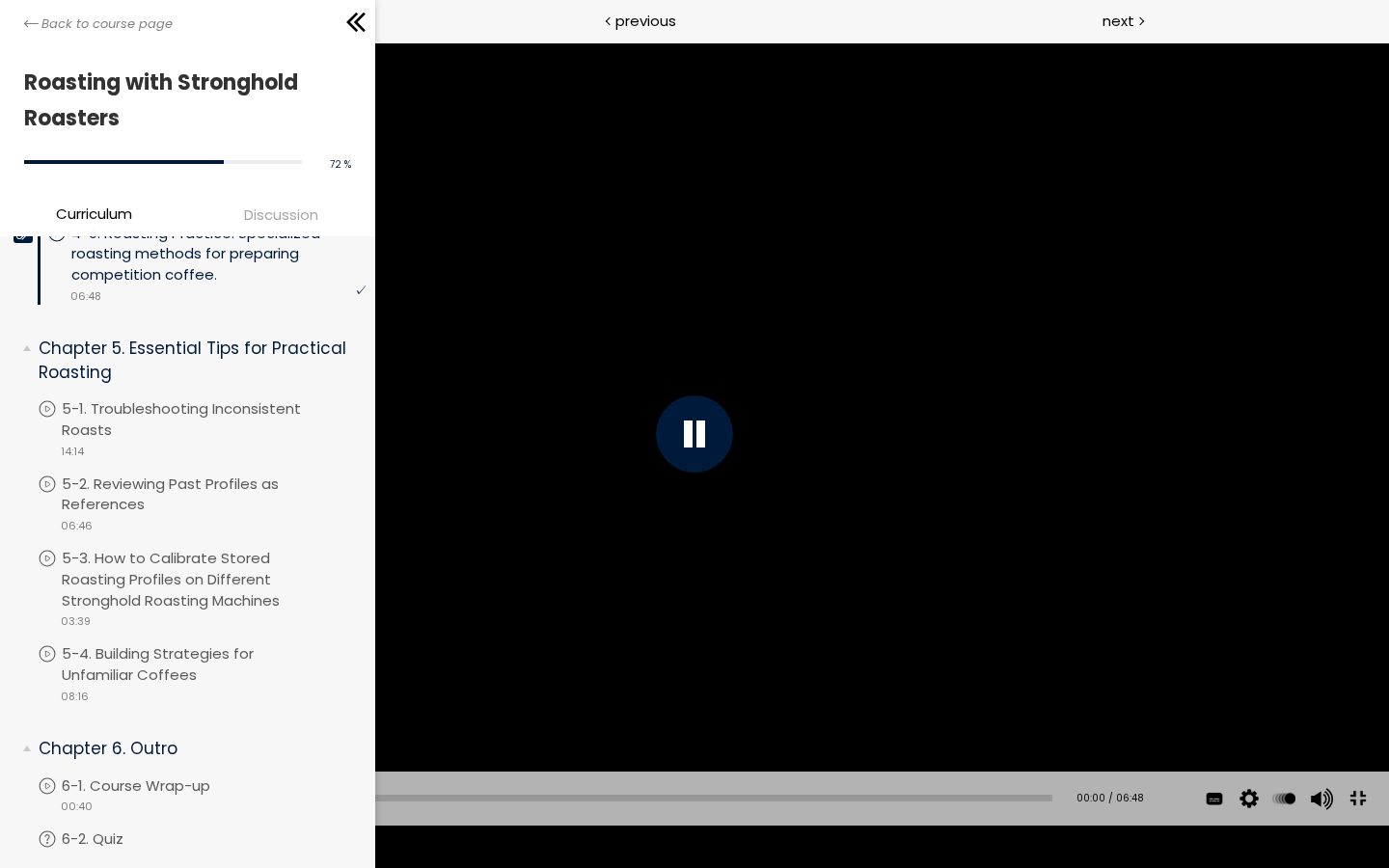 drag, startPoint x: 89, startPoint y: 846, endPoint x: 41, endPoint y: 846, distance: 48 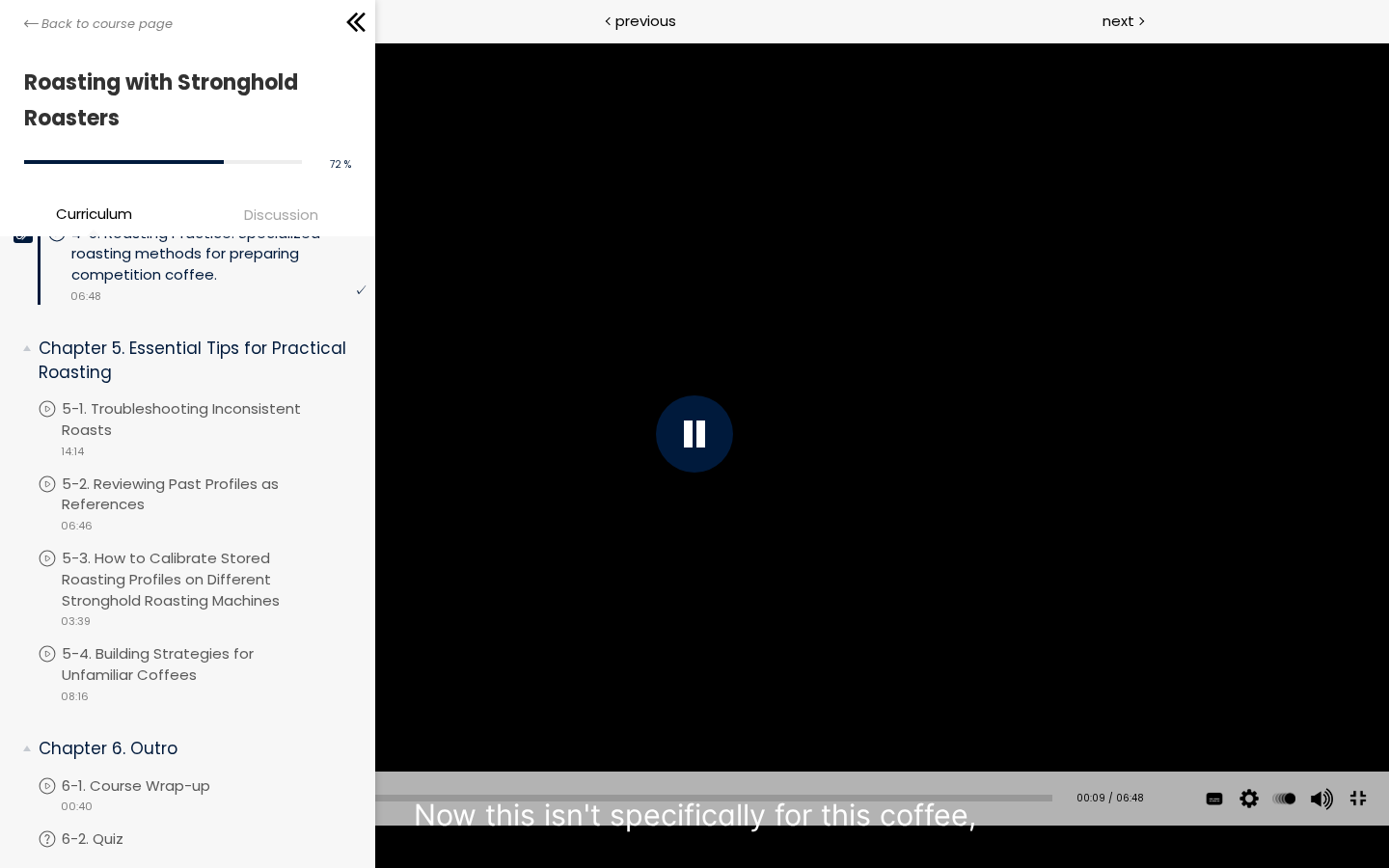 click on "You can download the roast profile image by clicking the 📎 above. * Amount of green coffee beans used: [QUANTITY]g" at bounding box center (694, 434) 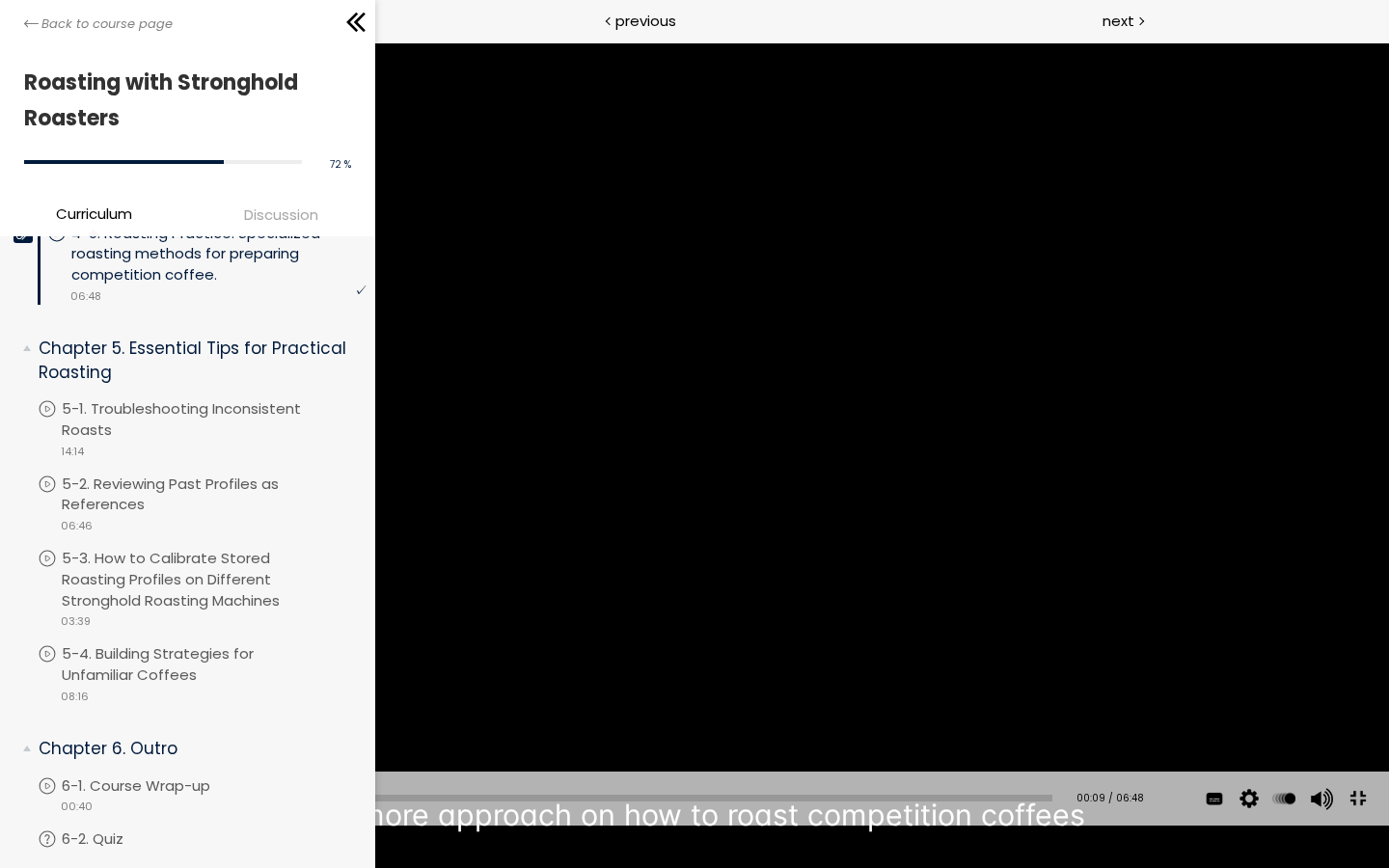 click on "You can download the roast profile image by clicking the 📎 above. * Amount of green coffee beans used: [QUANTITY]g" at bounding box center (694, 434) 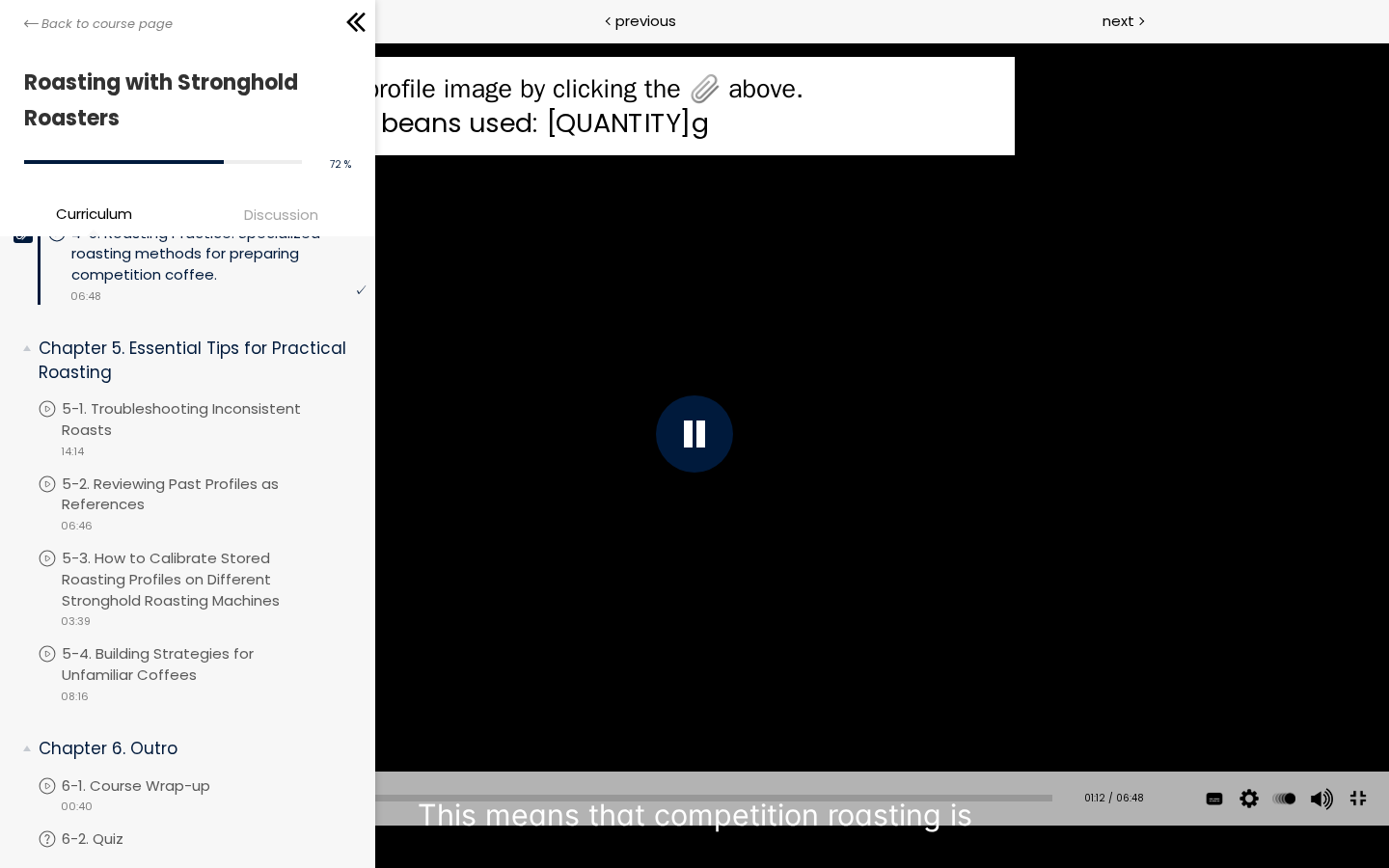 click on "You can download the roast profile image by clicking the 📎 above. * Amount of green coffee beans used: [QUANTITY]g" at bounding box center (694, 434) 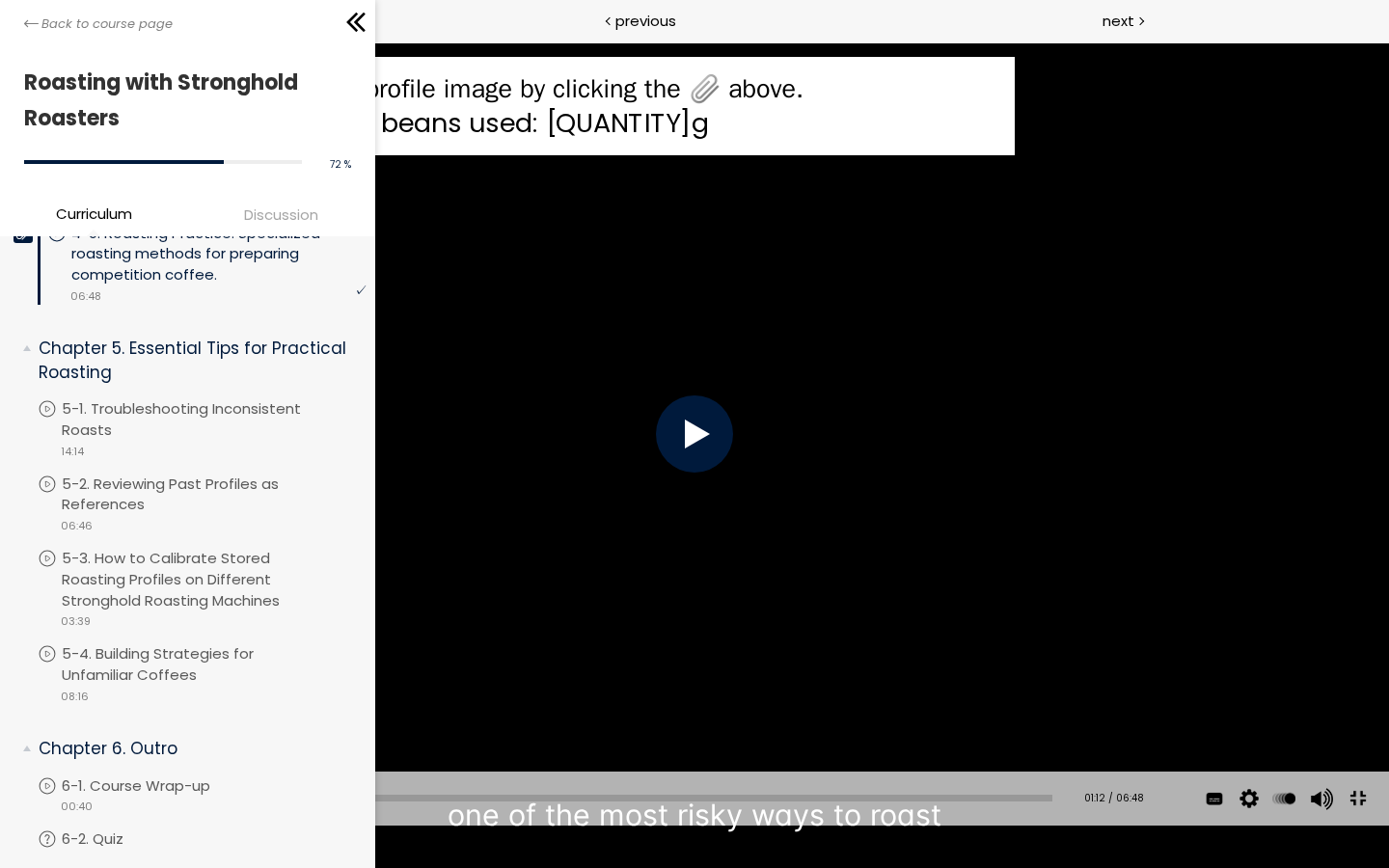 click on "You can download the roast profile image by clicking the 📎 above. * Amount of green coffee beans used: [QUANTITY]g" at bounding box center (694, 434) 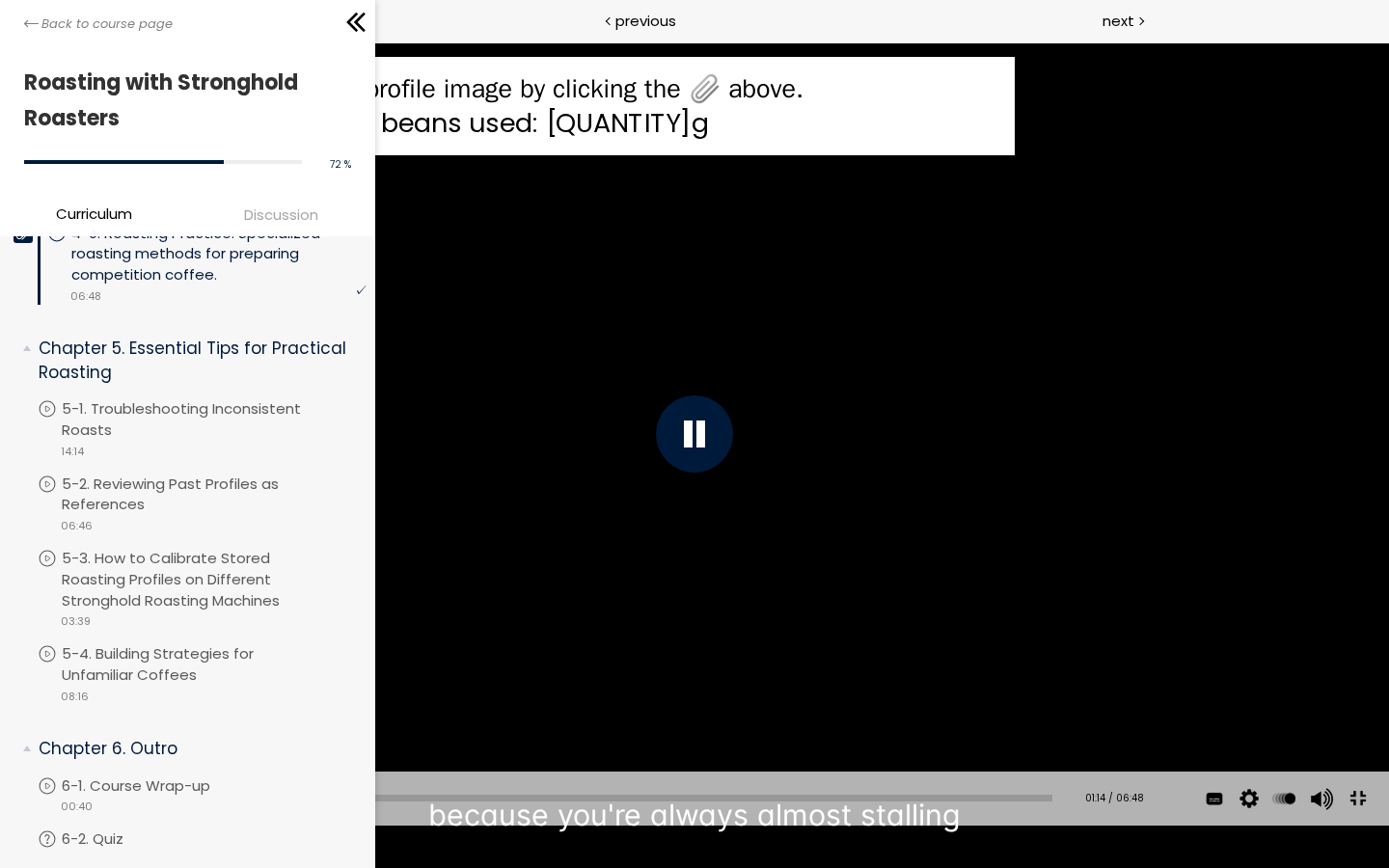 click on "You can download the roast profile image by clicking the 📎 above. * Amount of green coffee beans used: [QUANTITY]g" at bounding box center (694, 434) 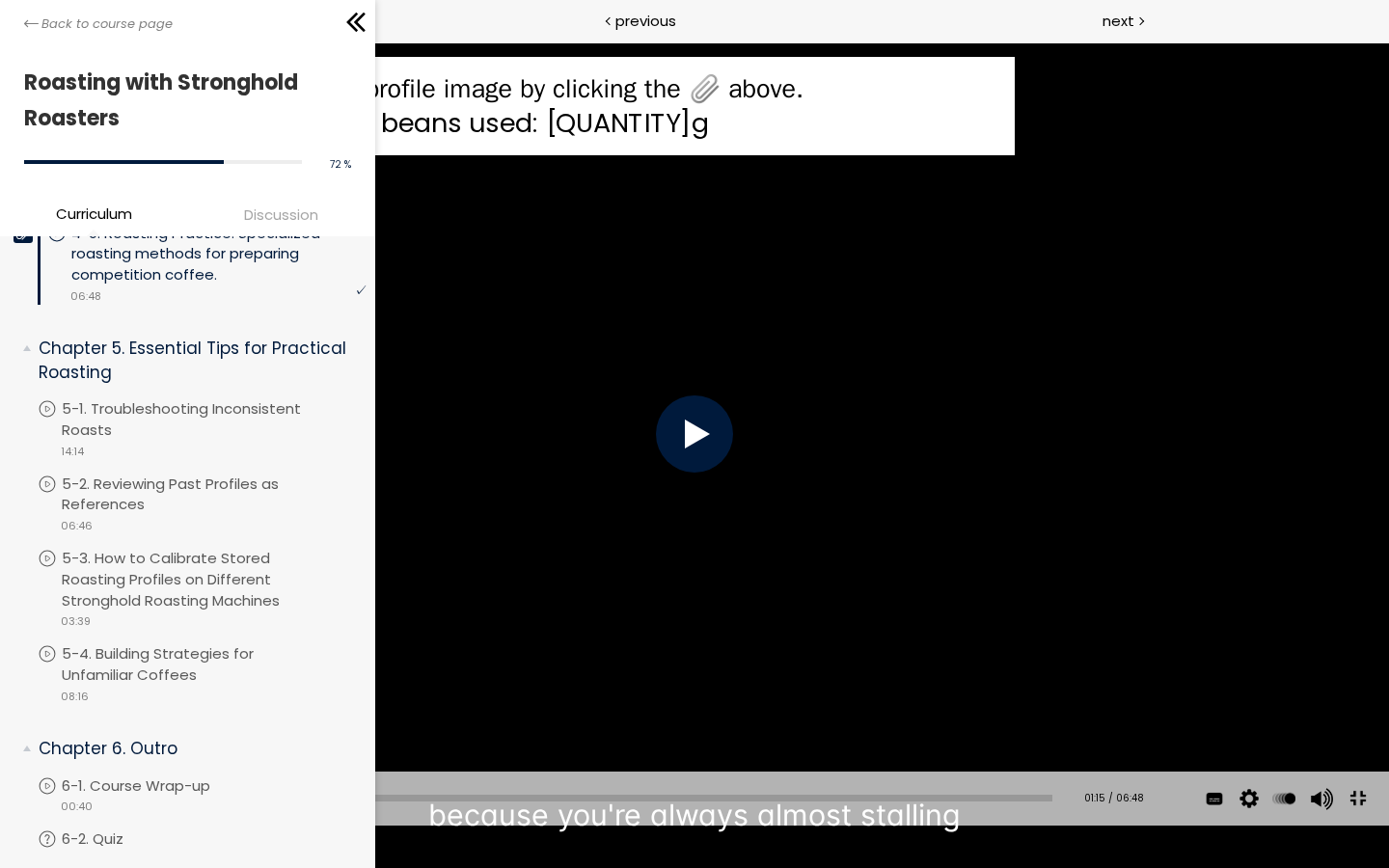 click on "You can download the roast profile image by clicking the 📎 above." at bounding box center [422, 88] 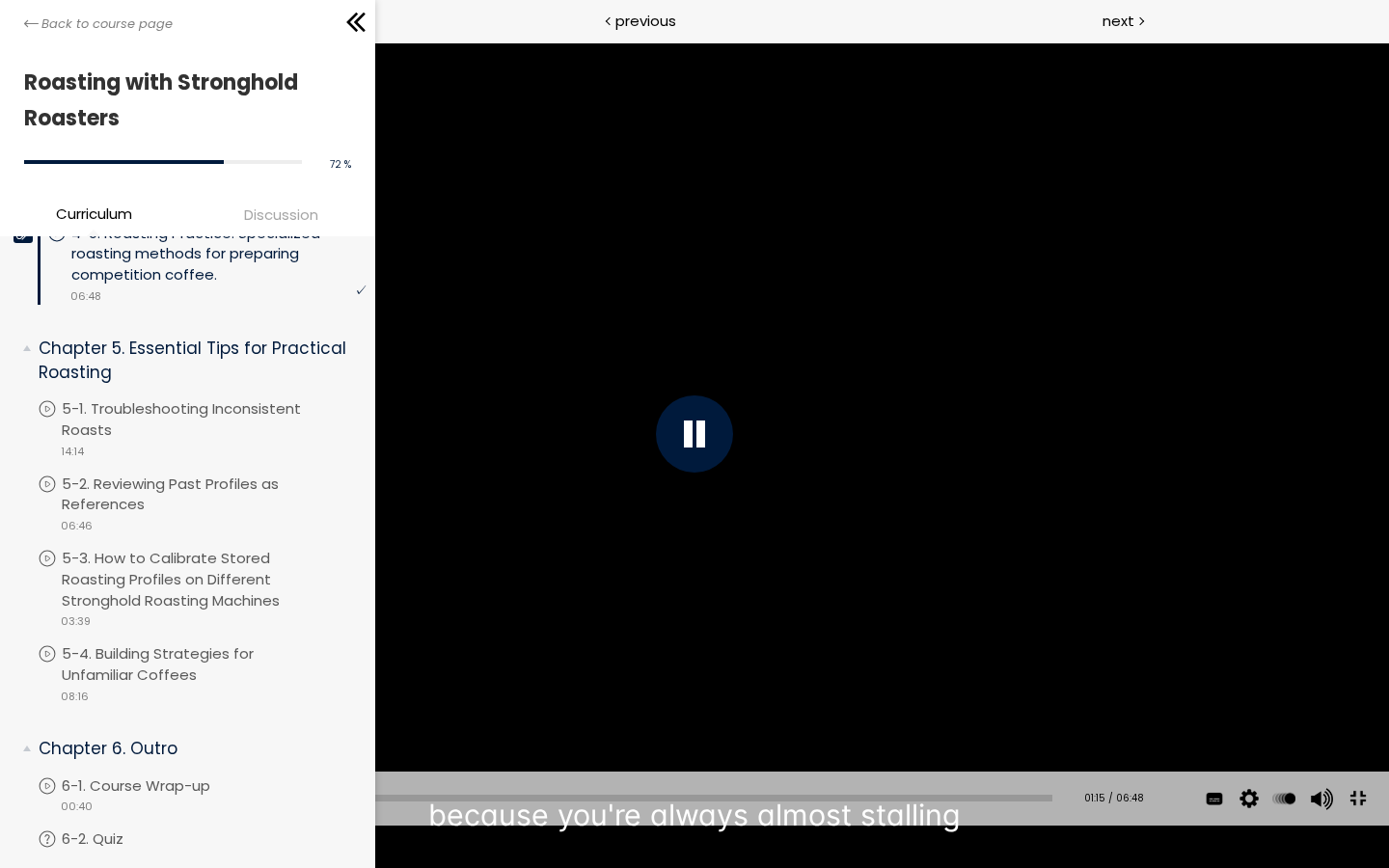click on "You can download the roast profile image by clicking the 📎 above. * Amount of green coffee beans used: [QUANTITY]g" at bounding box center [694, 434] 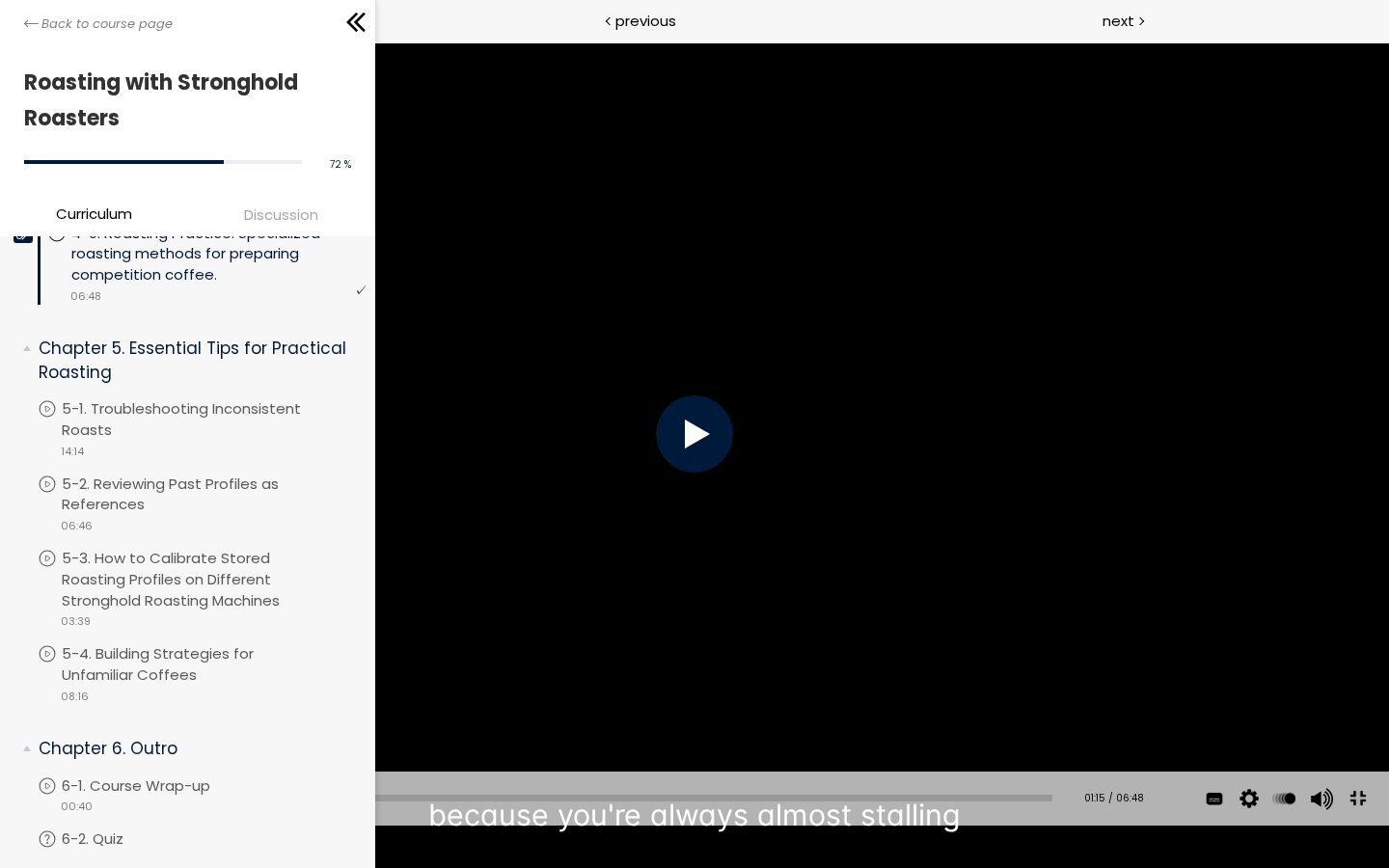 click at bounding box center (1357, 799) 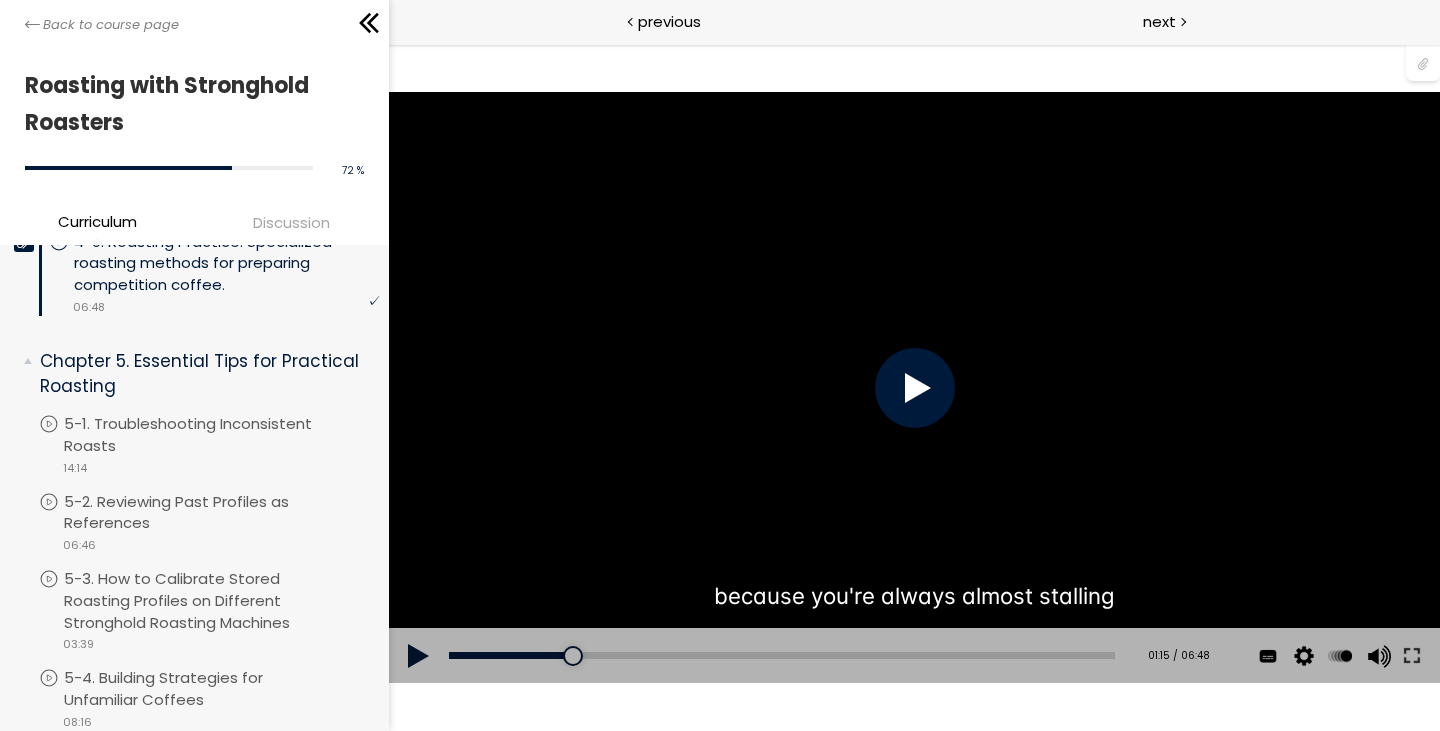 click 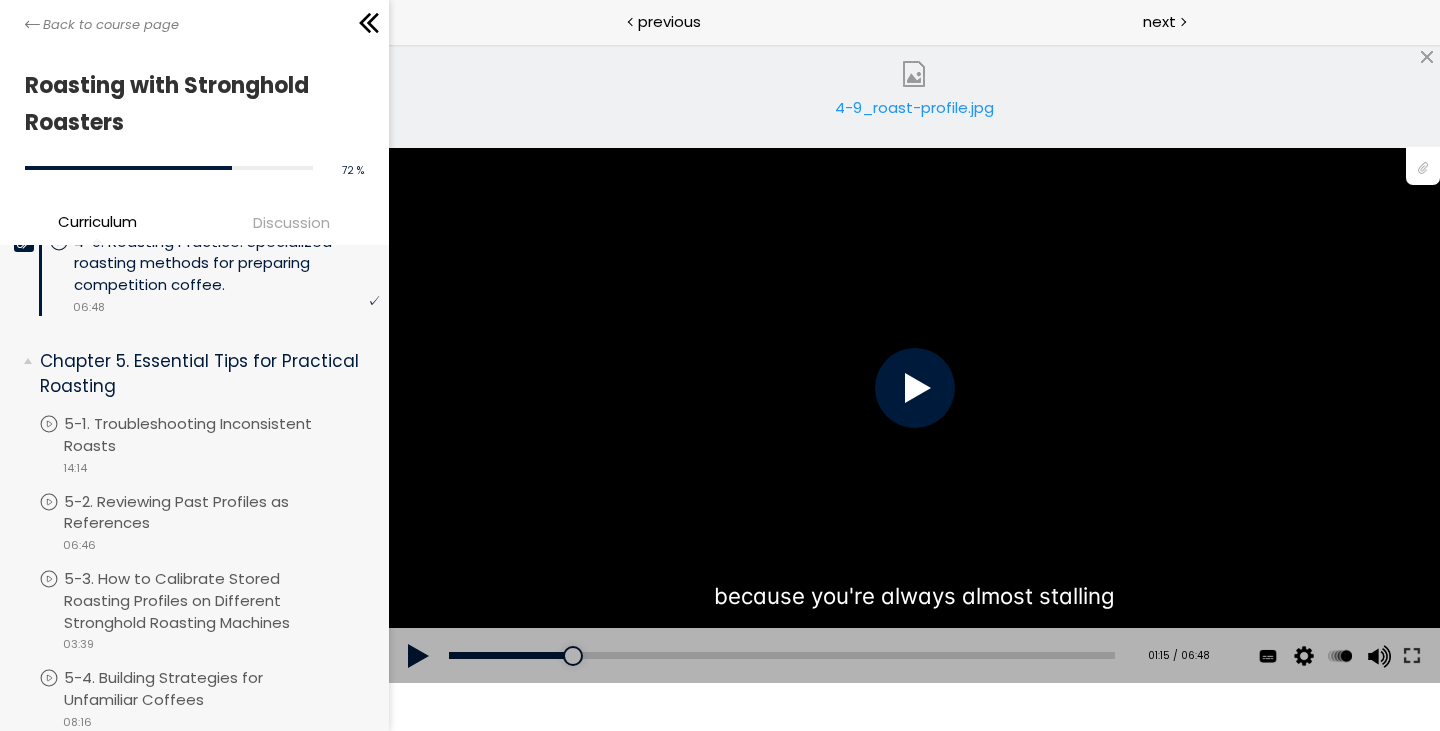 click on "4-9_roast-profile.jpg" at bounding box center [914, 116] 